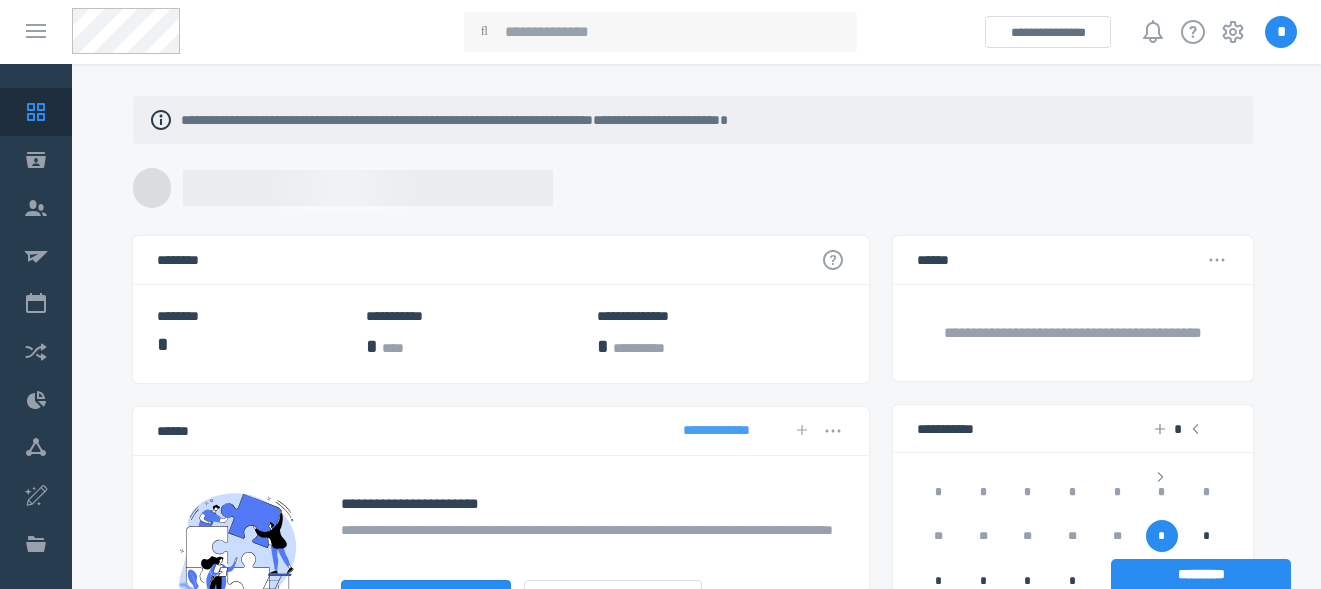 scroll, scrollTop: 0, scrollLeft: 0, axis: both 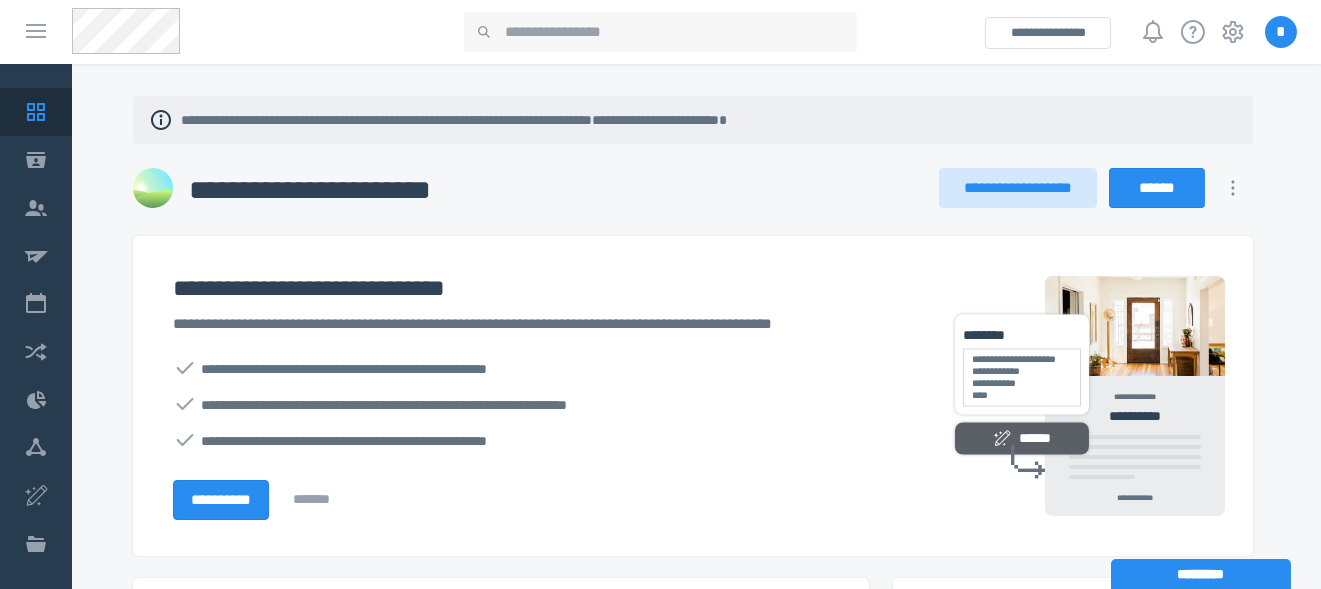 click on "[NAME] [NAME]" at bounding box center (536, 500) 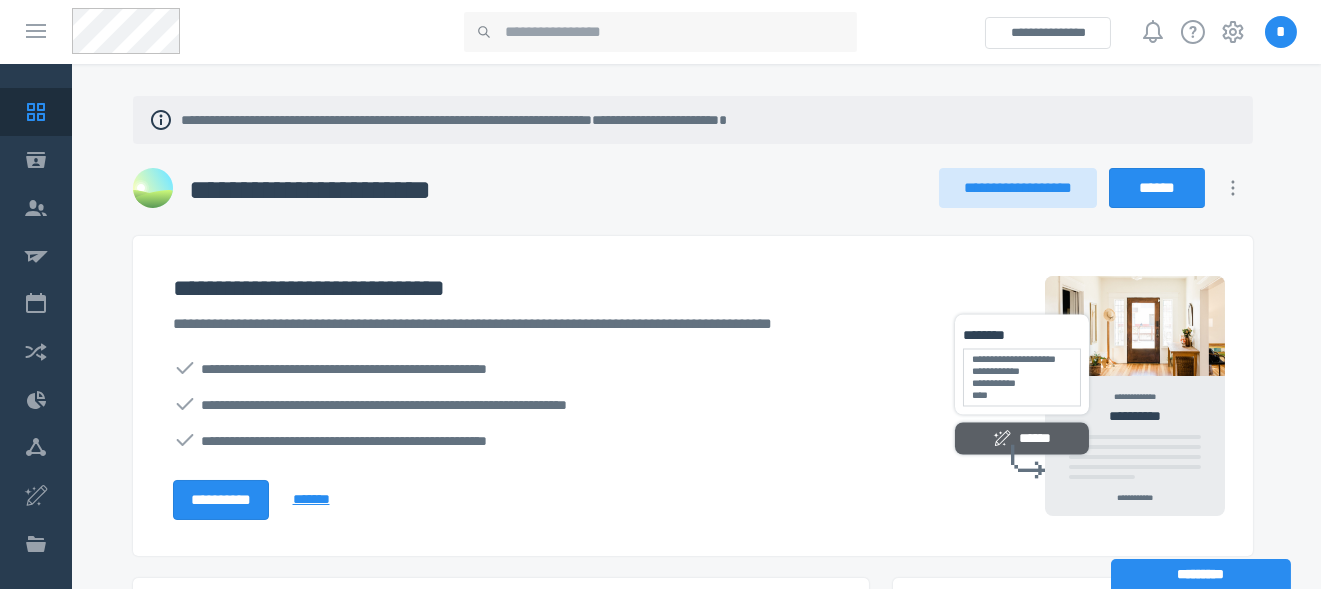 click on "*******" at bounding box center [318, 500] 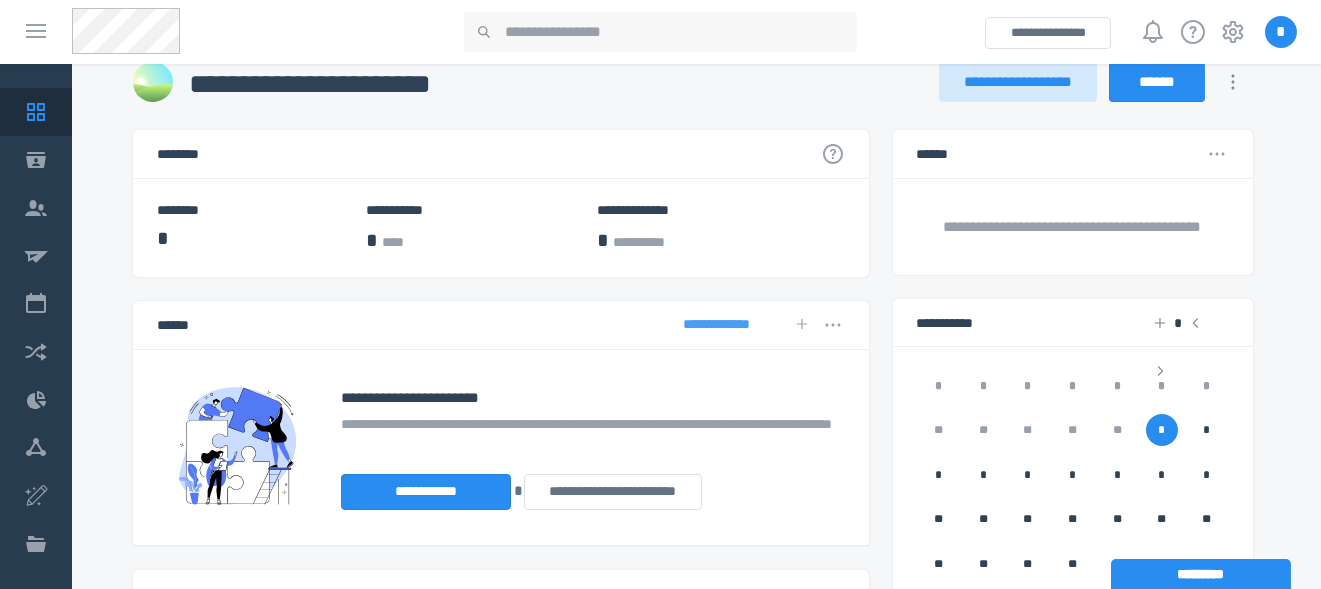 scroll, scrollTop: 256, scrollLeft: 0, axis: vertical 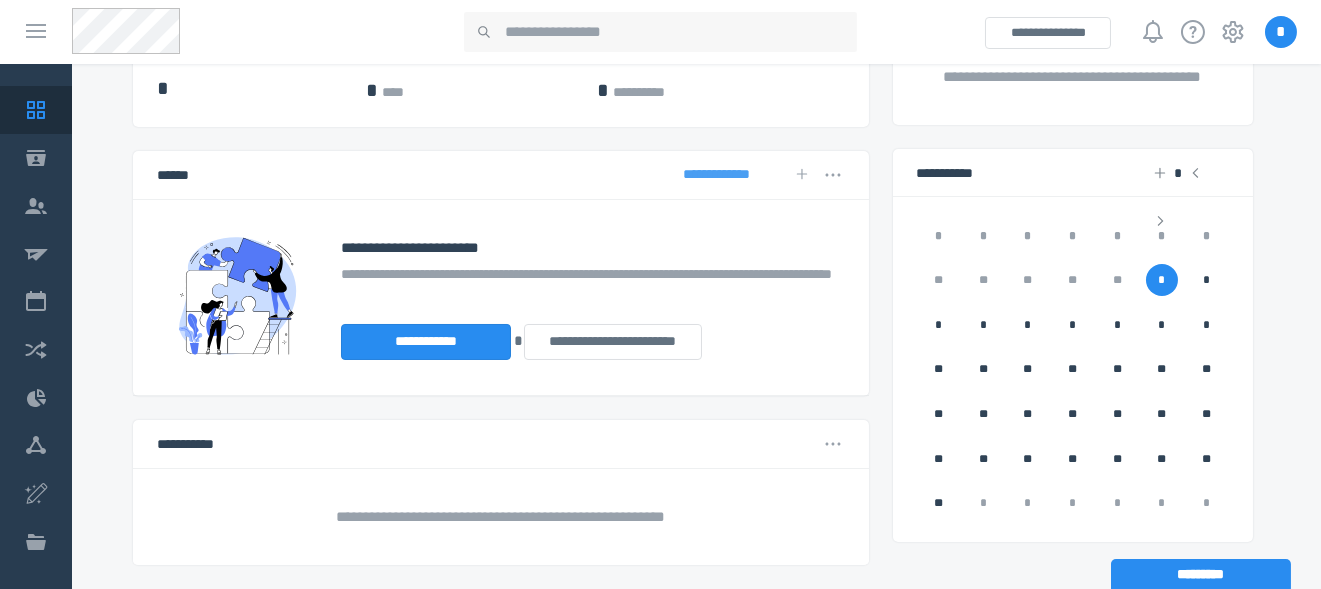 click on "**********" at bounding box center (1123, 32) 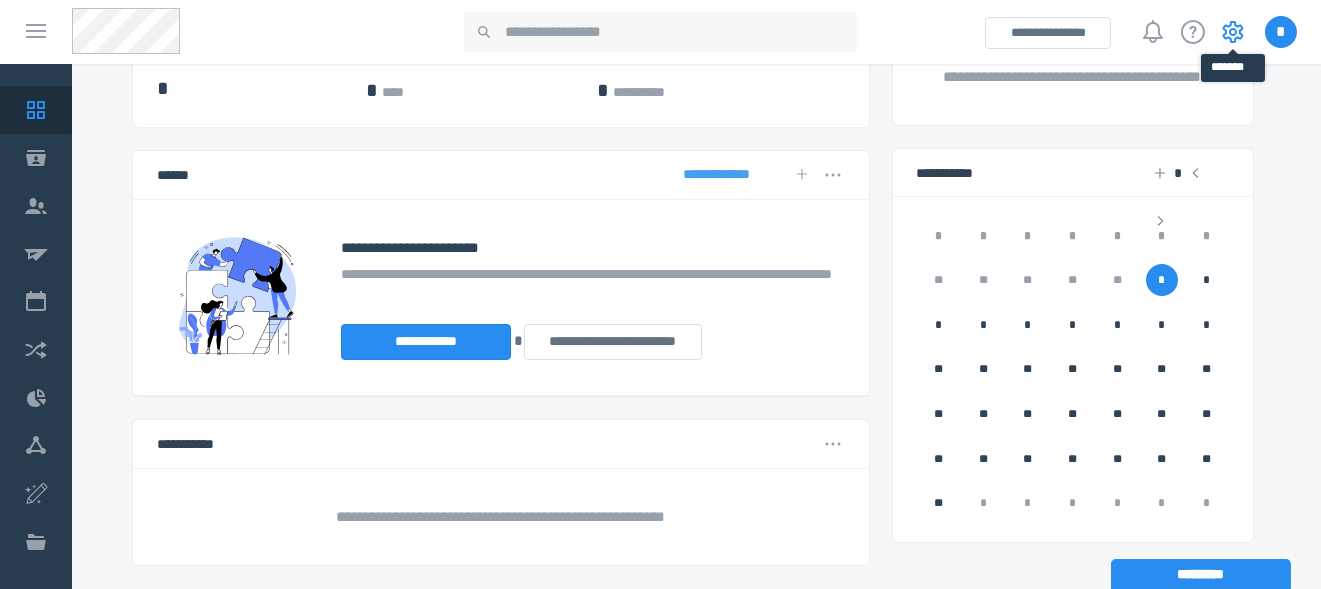 click 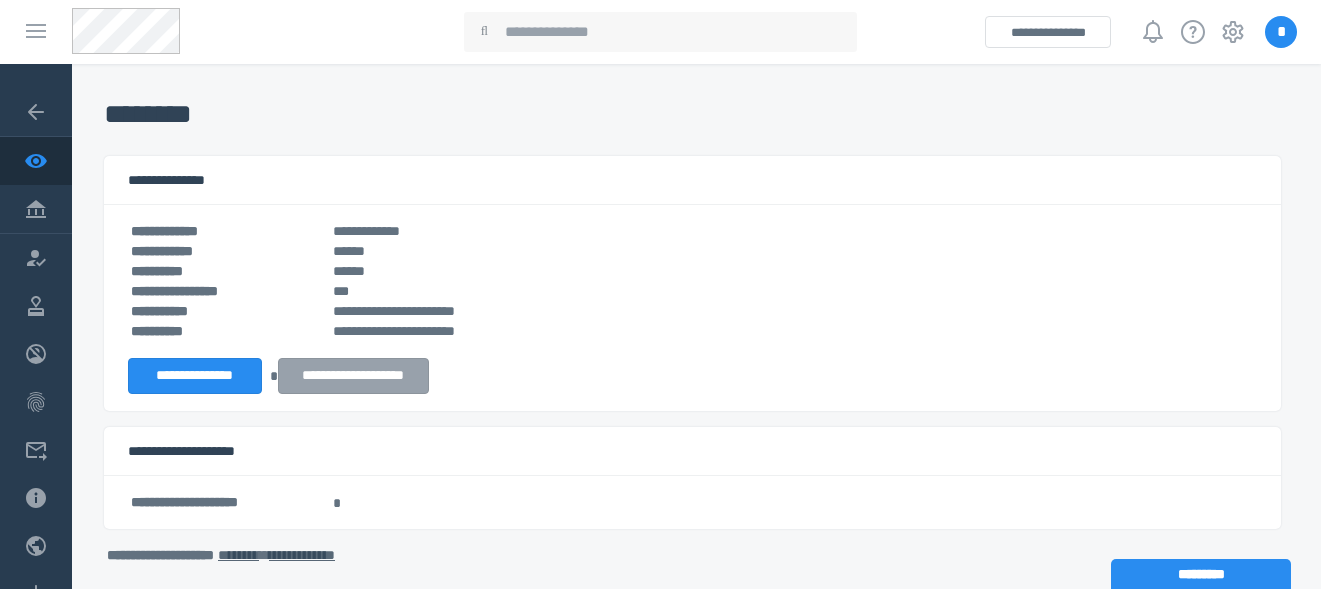 scroll, scrollTop: 0, scrollLeft: 0, axis: both 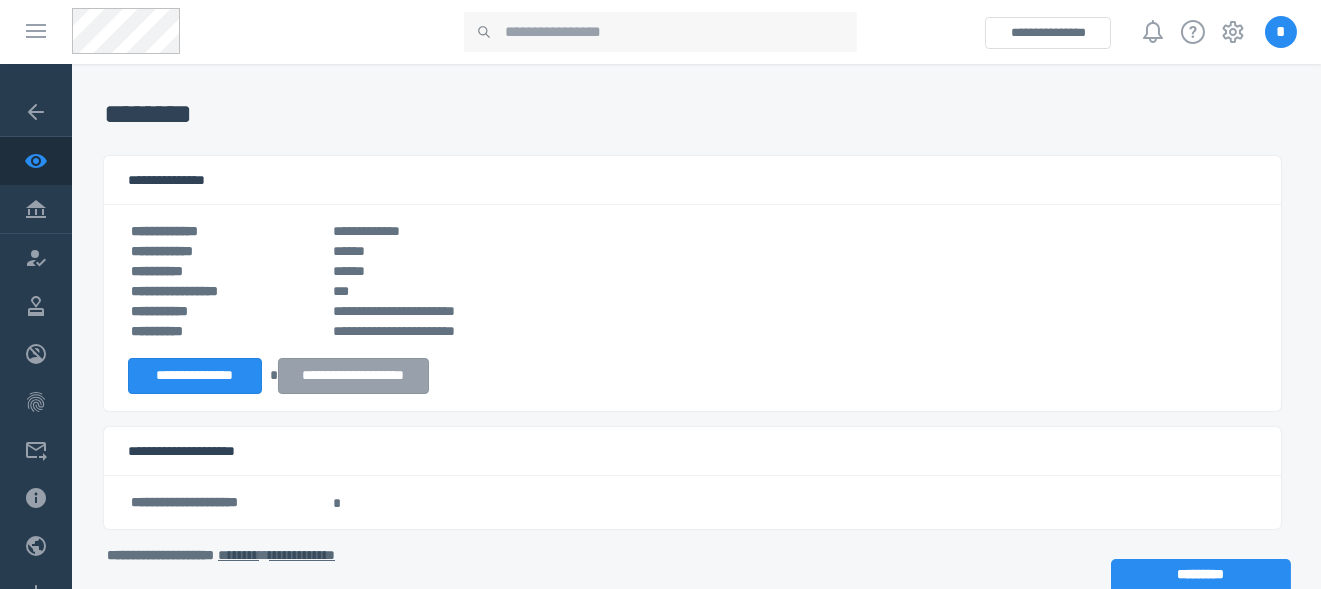 click on "*" at bounding box center (1281, 32) 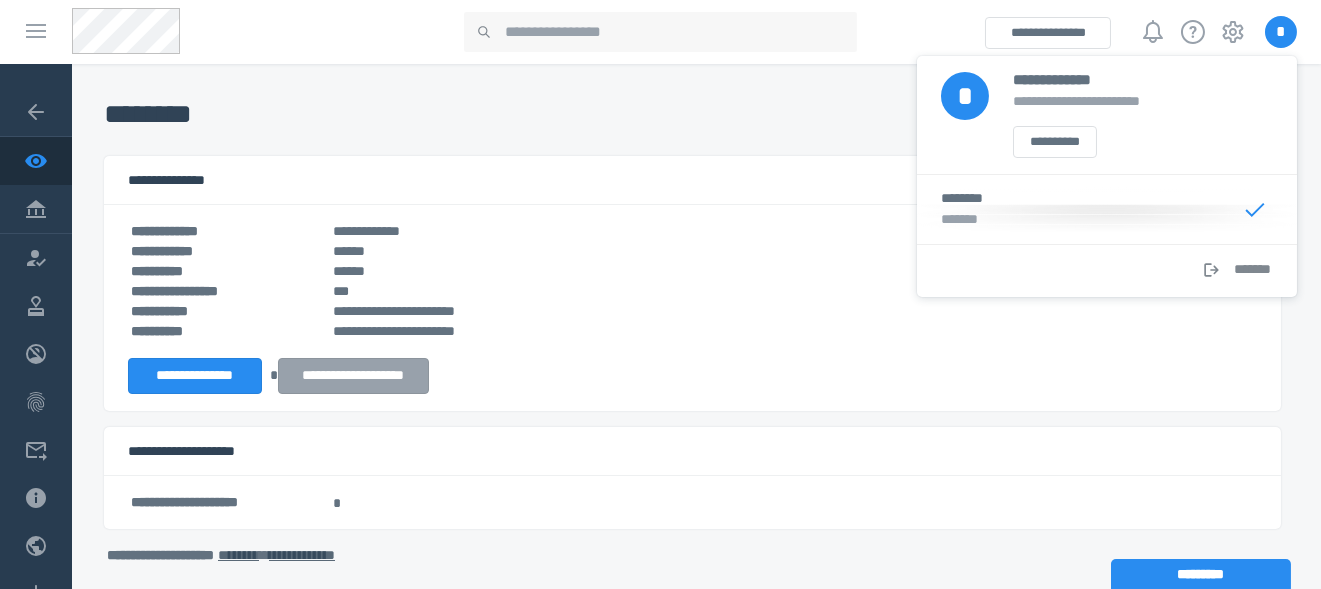 click on "**********" at bounding box center [692, 351] 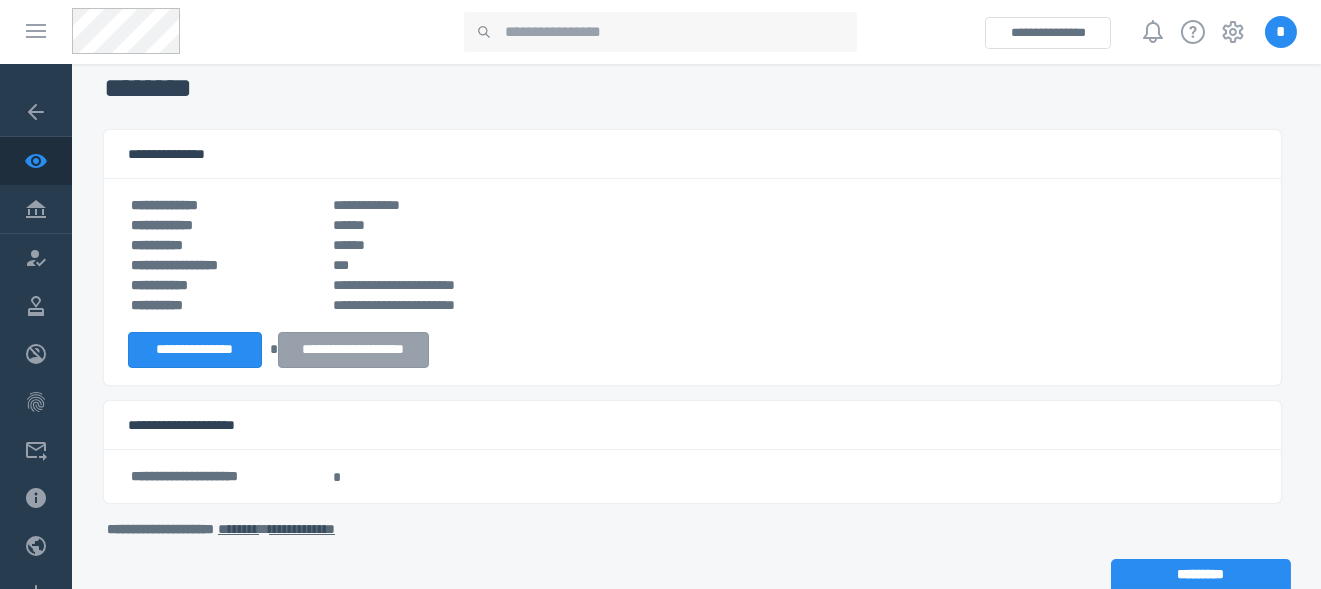 scroll, scrollTop: 50, scrollLeft: 0, axis: vertical 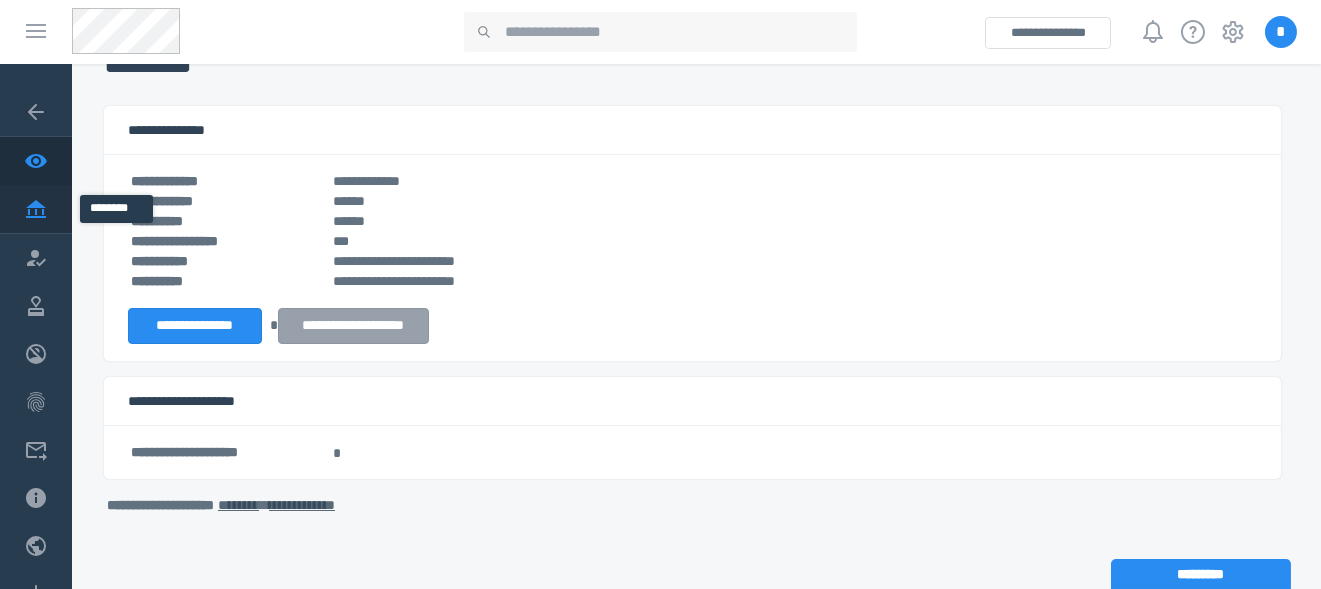 click on "Payments" at bounding box center [36, 209] 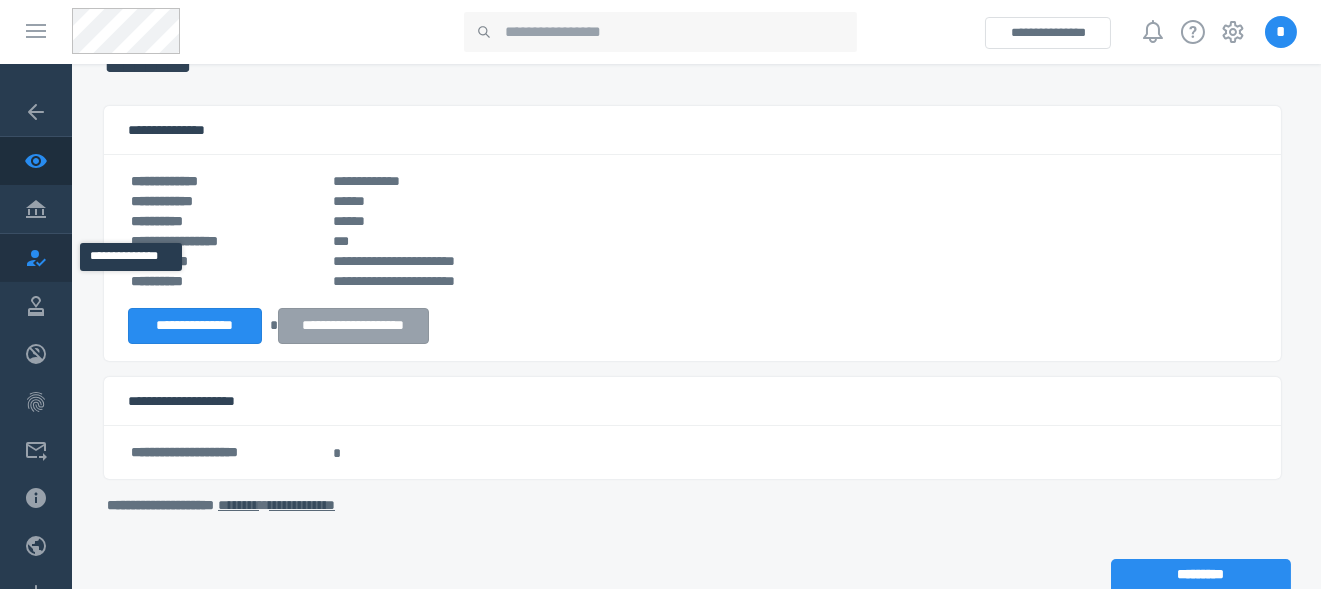 click 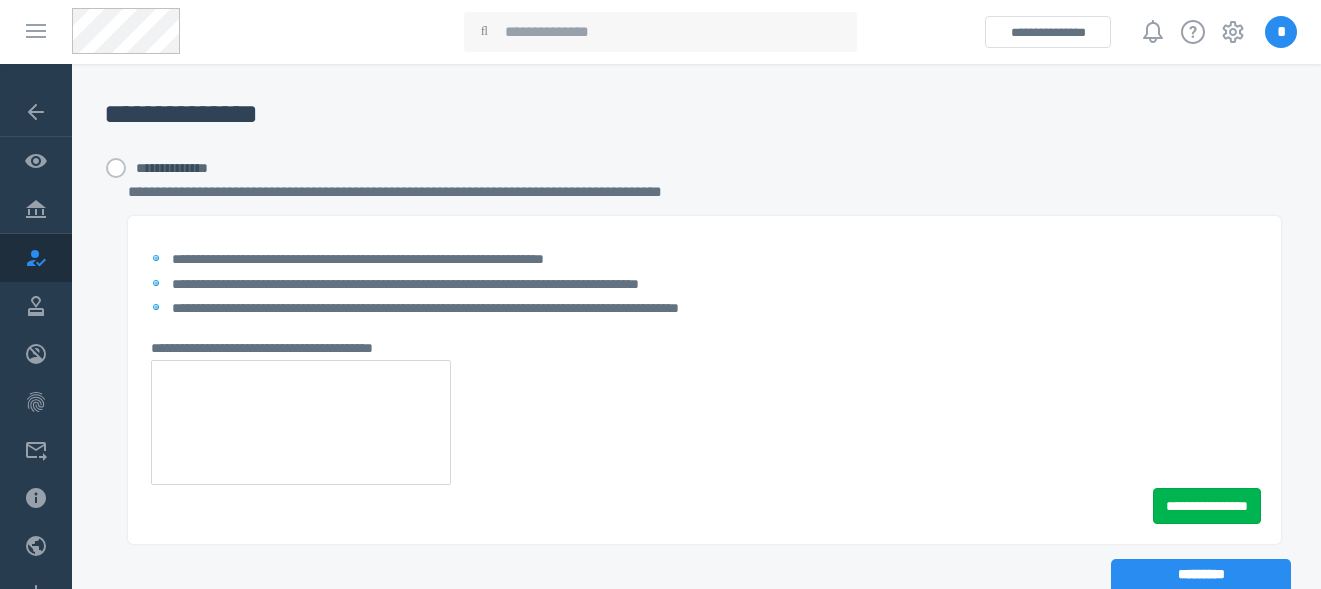 scroll, scrollTop: 0, scrollLeft: 0, axis: both 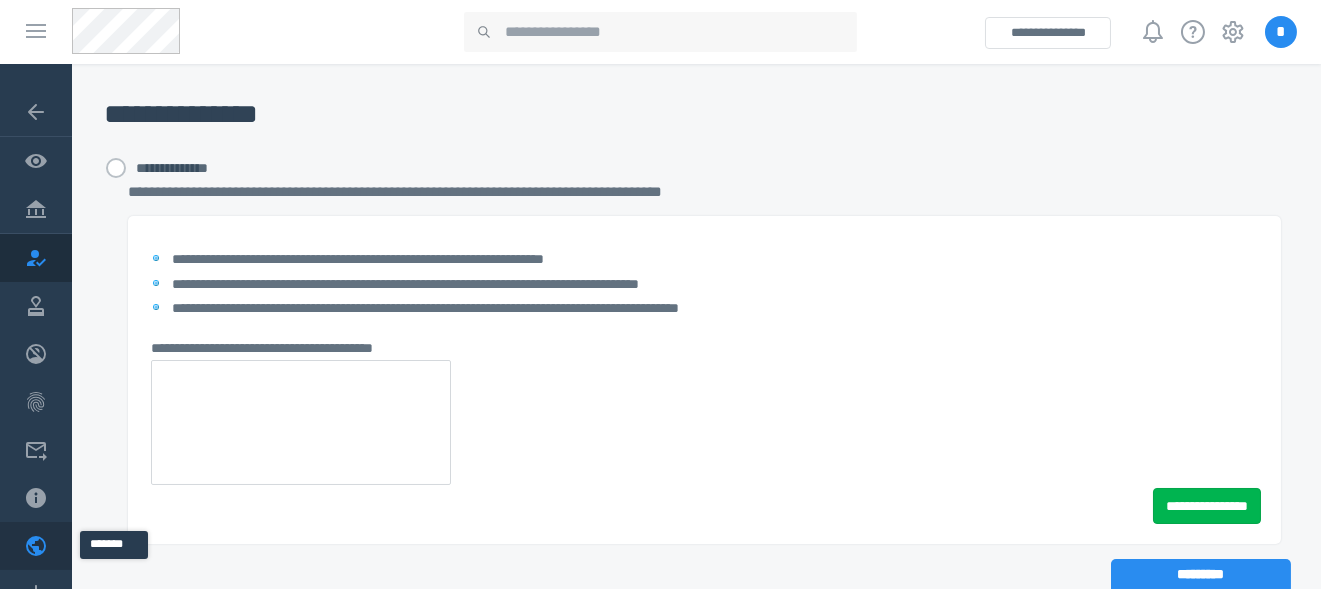 click 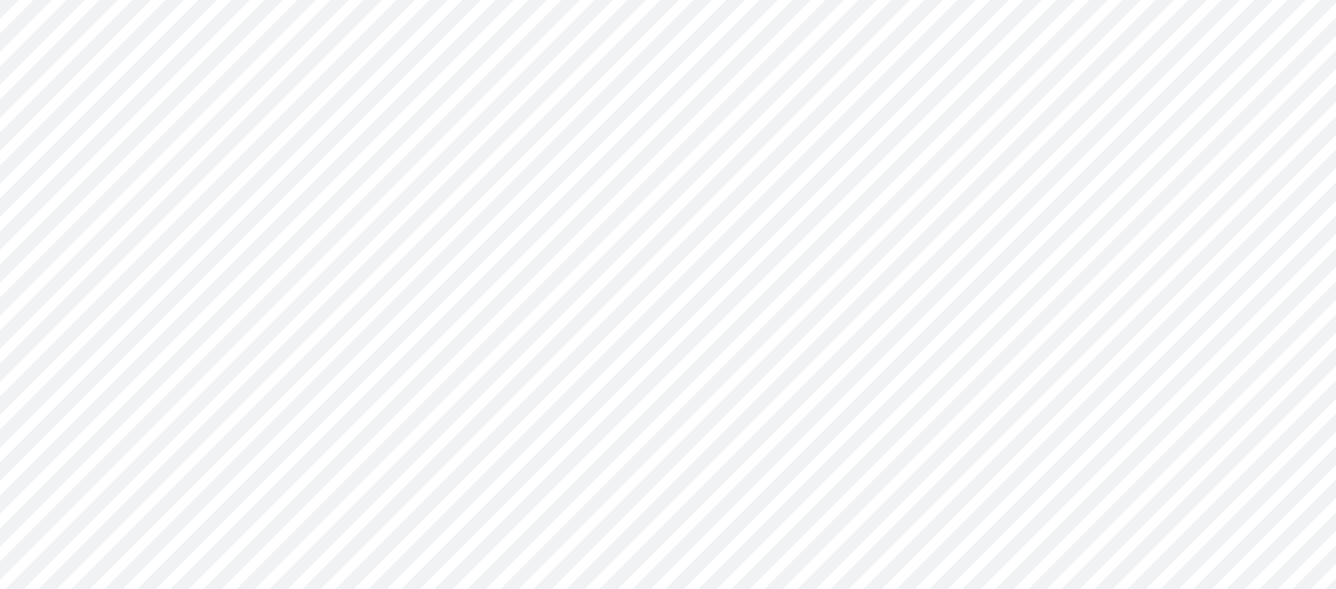 scroll, scrollTop: 0, scrollLeft: 0, axis: both 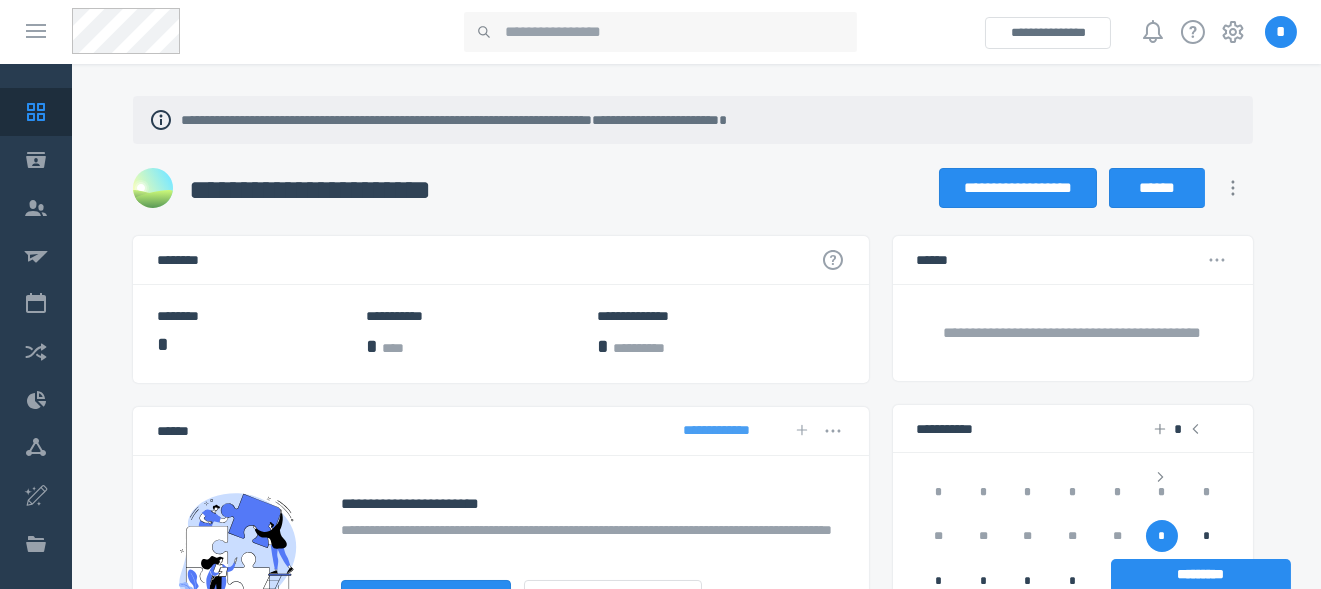 click on "**********" at bounding box center (1017, 188) 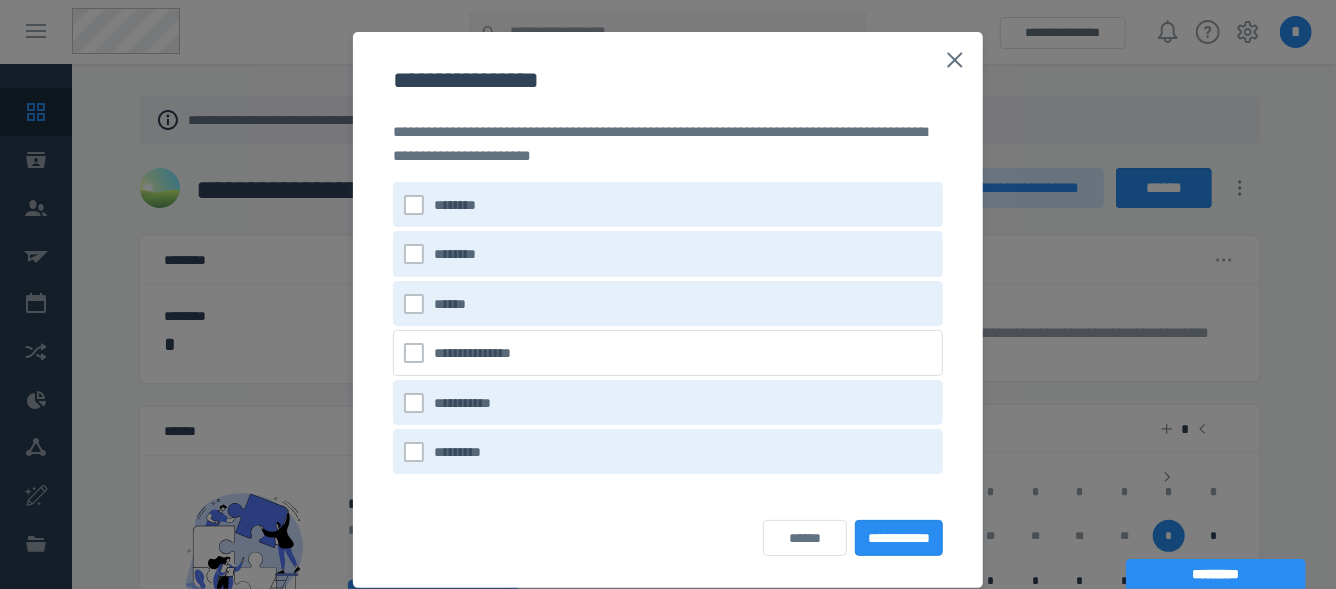 click 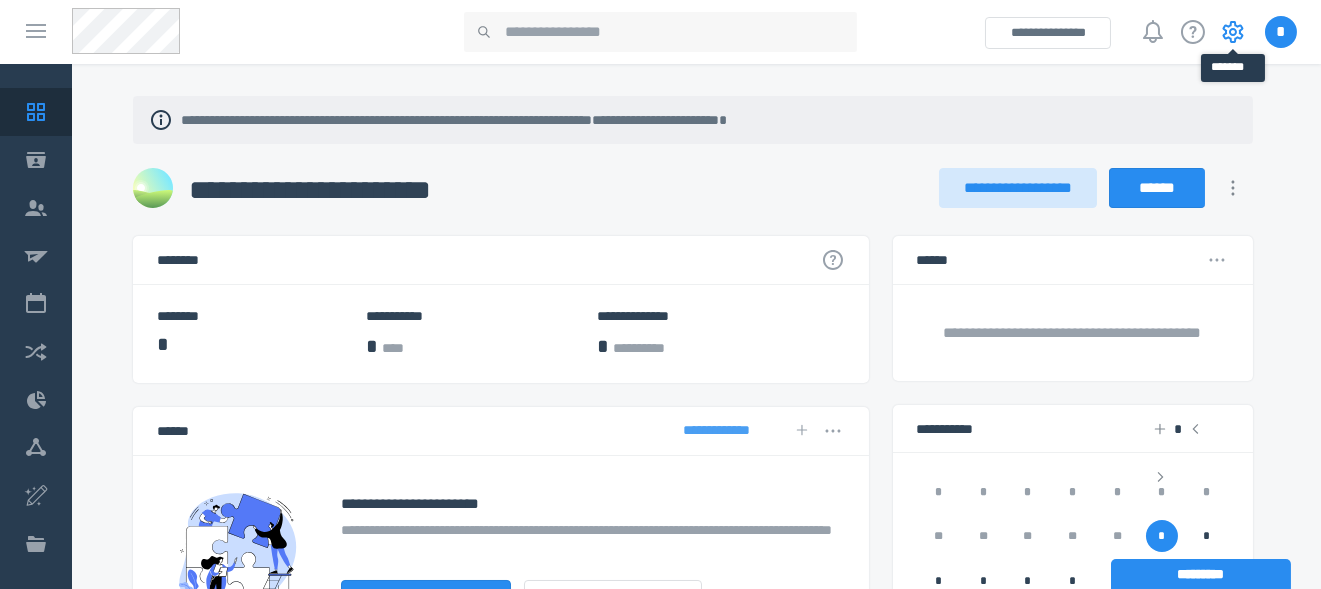 click 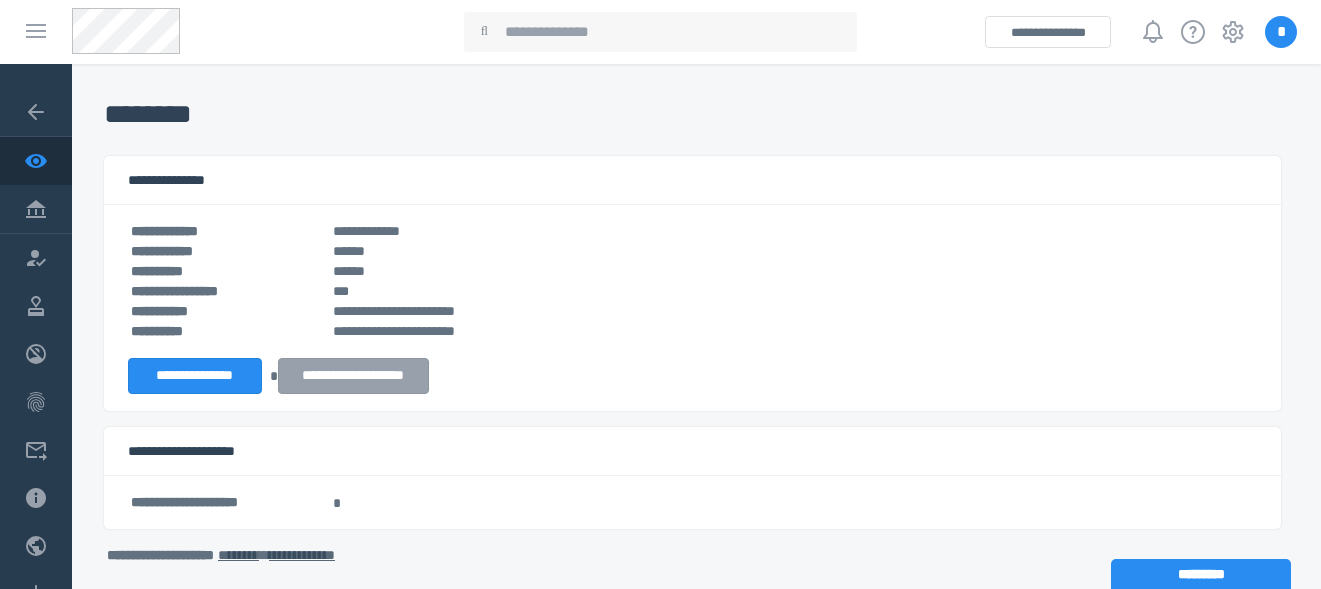 scroll, scrollTop: 0, scrollLeft: 0, axis: both 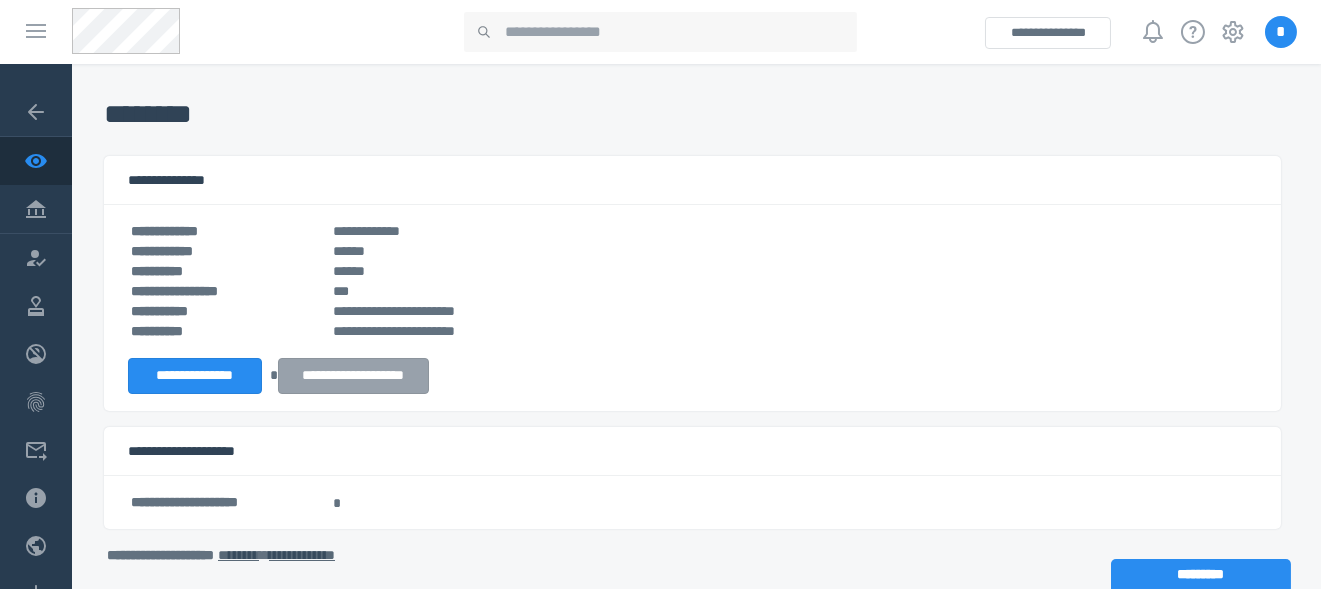 click on "*" at bounding box center (1281, 32) 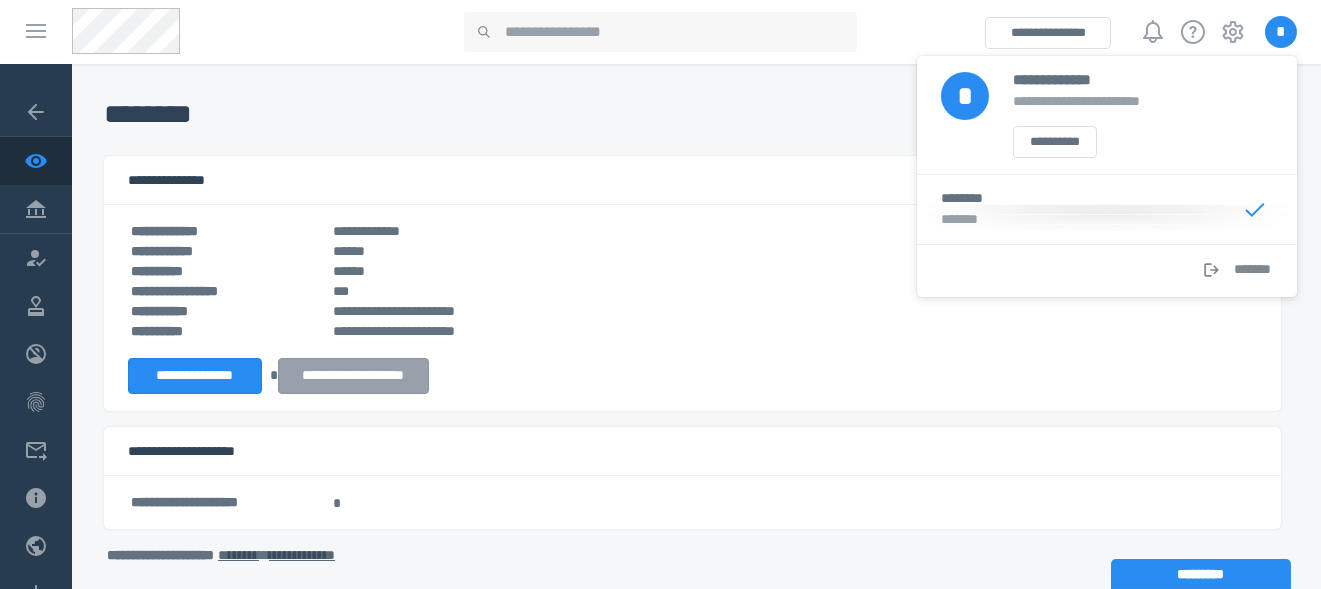 click on "**********" at bounding box center (692, 451) 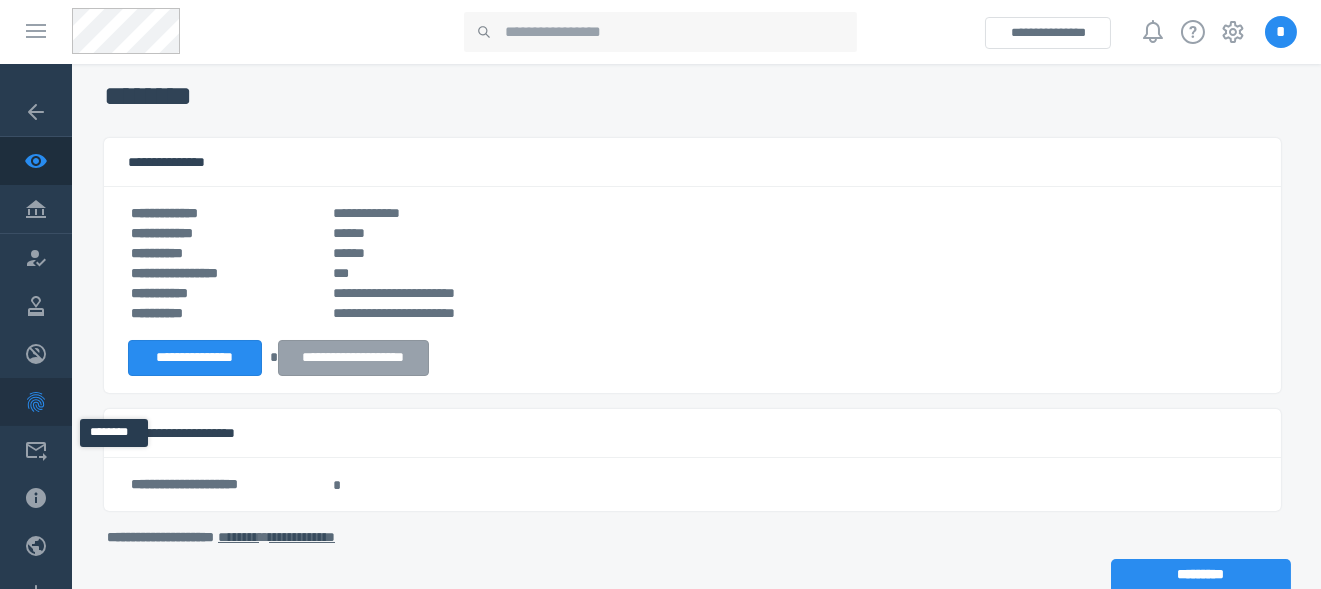 scroll, scrollTop: 0, scrollLeft: 0, axis: both 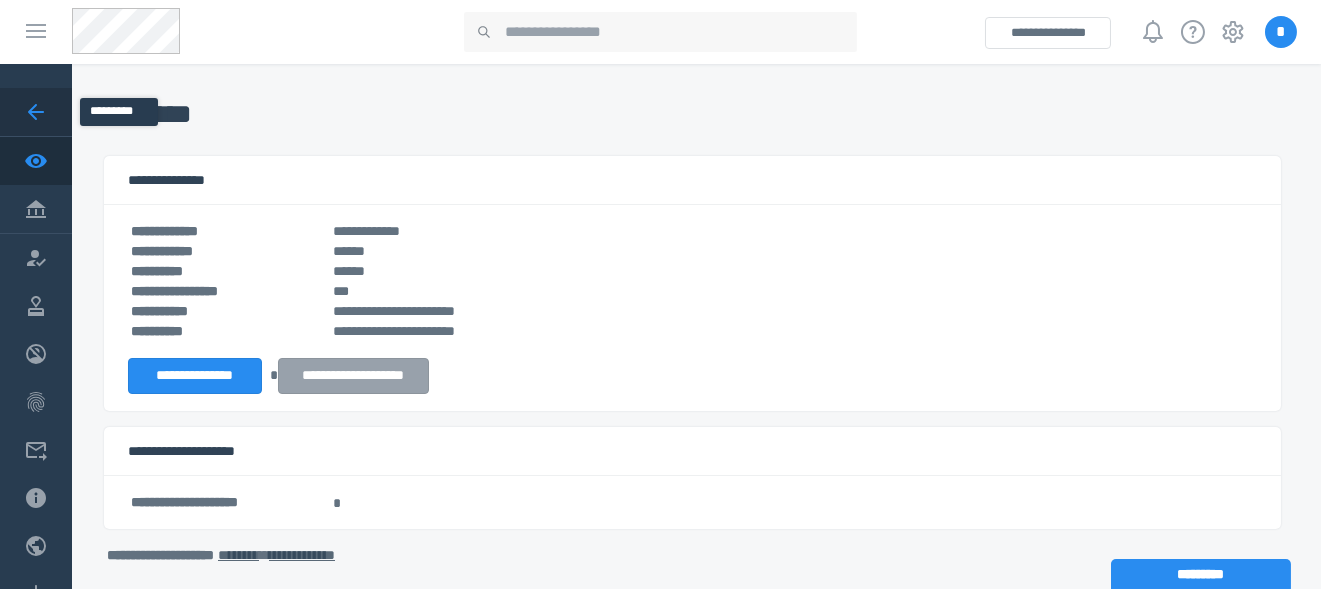 click on "Dashboard" at bounding box center (36, 112) 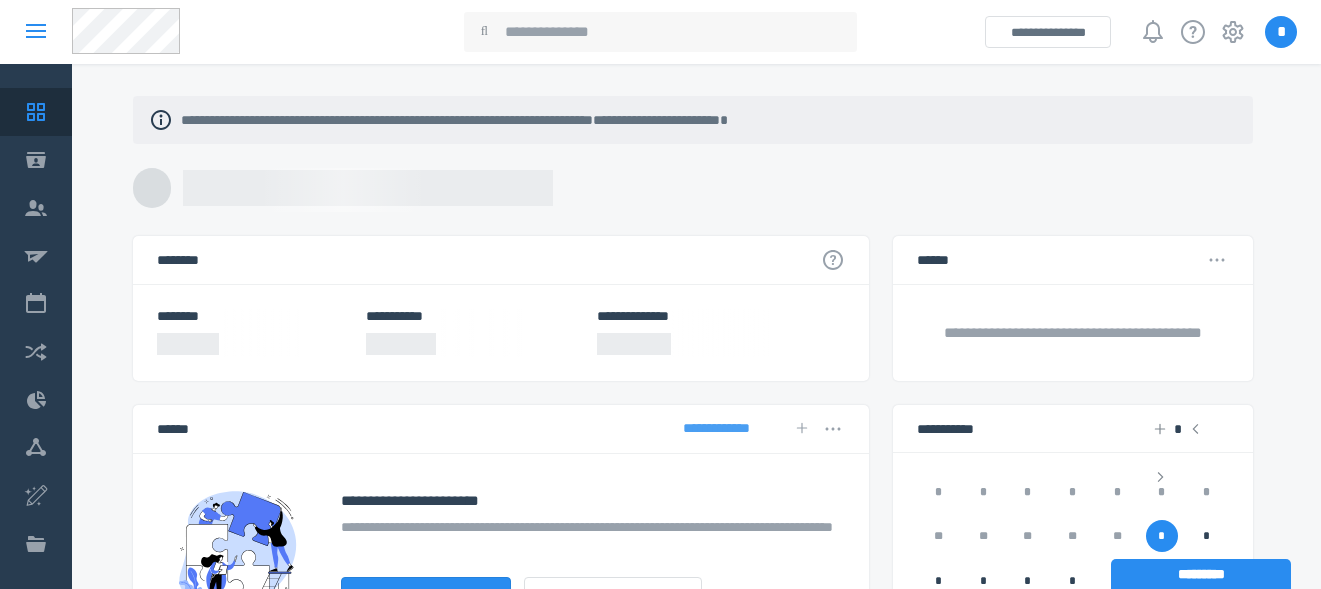 scroll, scrollTop: 0, scrollLeft: 0, axis: both 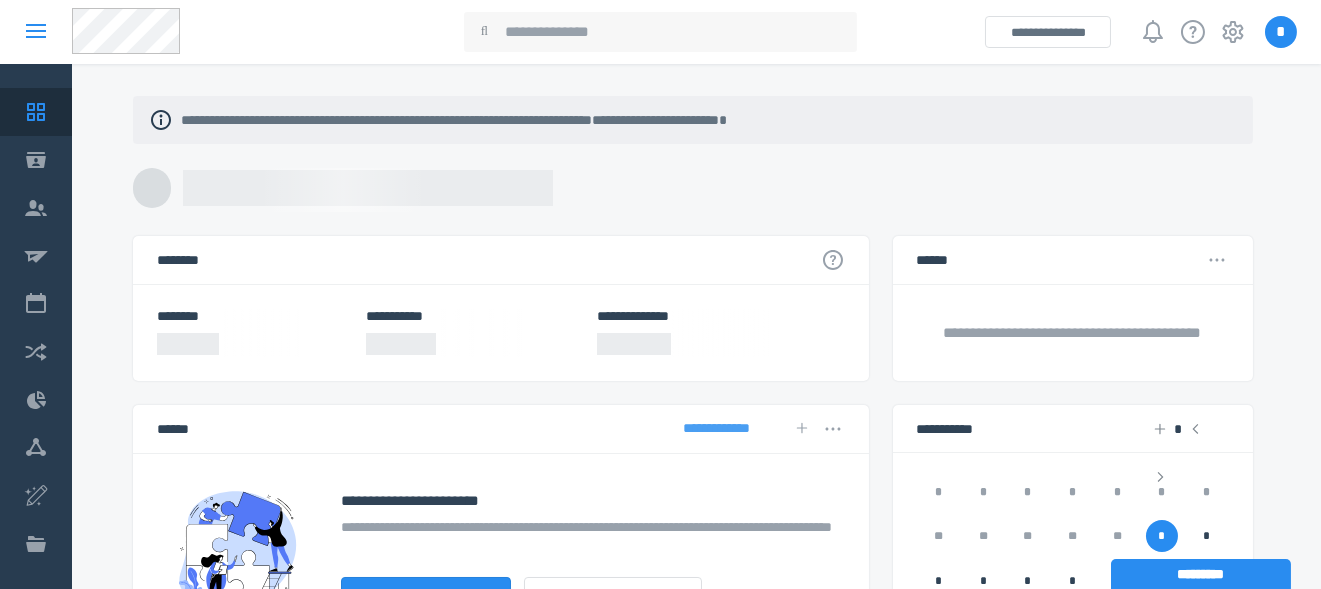 click at bounding box center [36, 32] 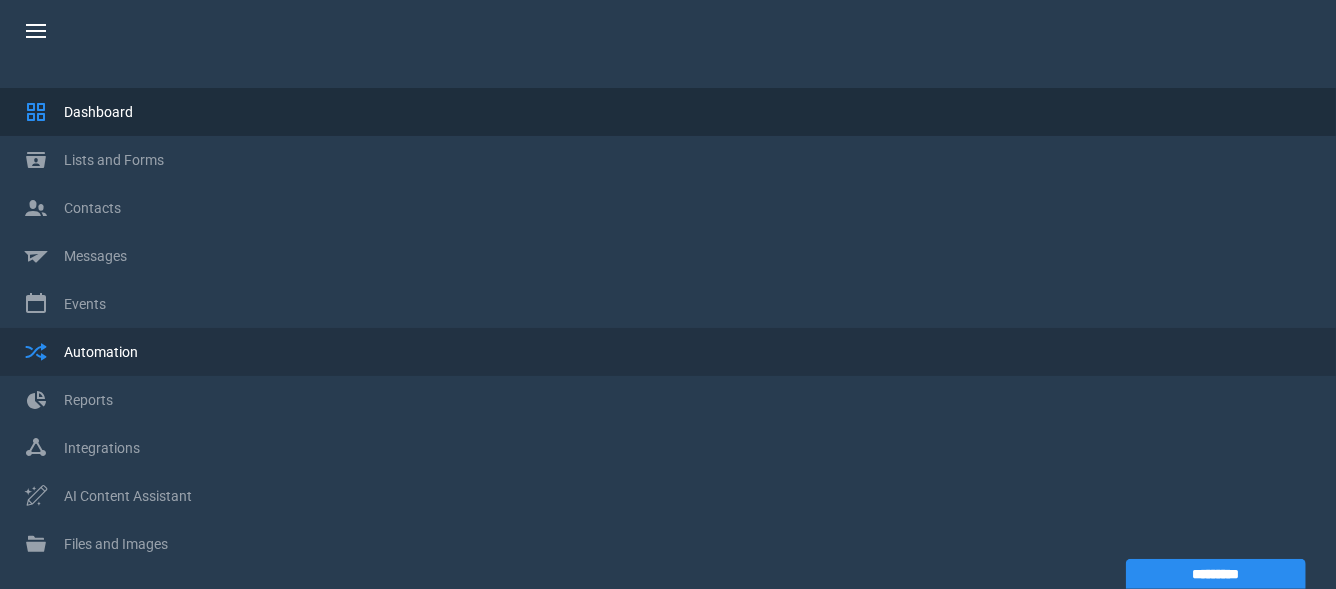 click on "Automation" at bounding box center [101, 352] 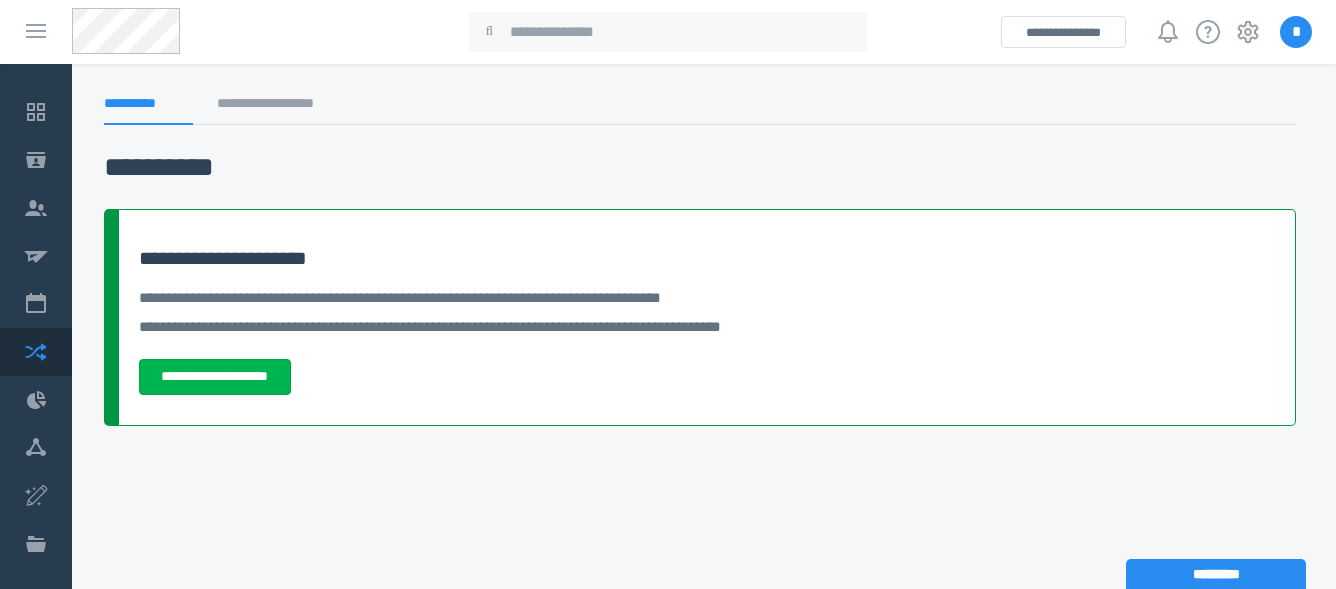 scroll, scrollTop: 0, scrollLeft: 0, axis: both 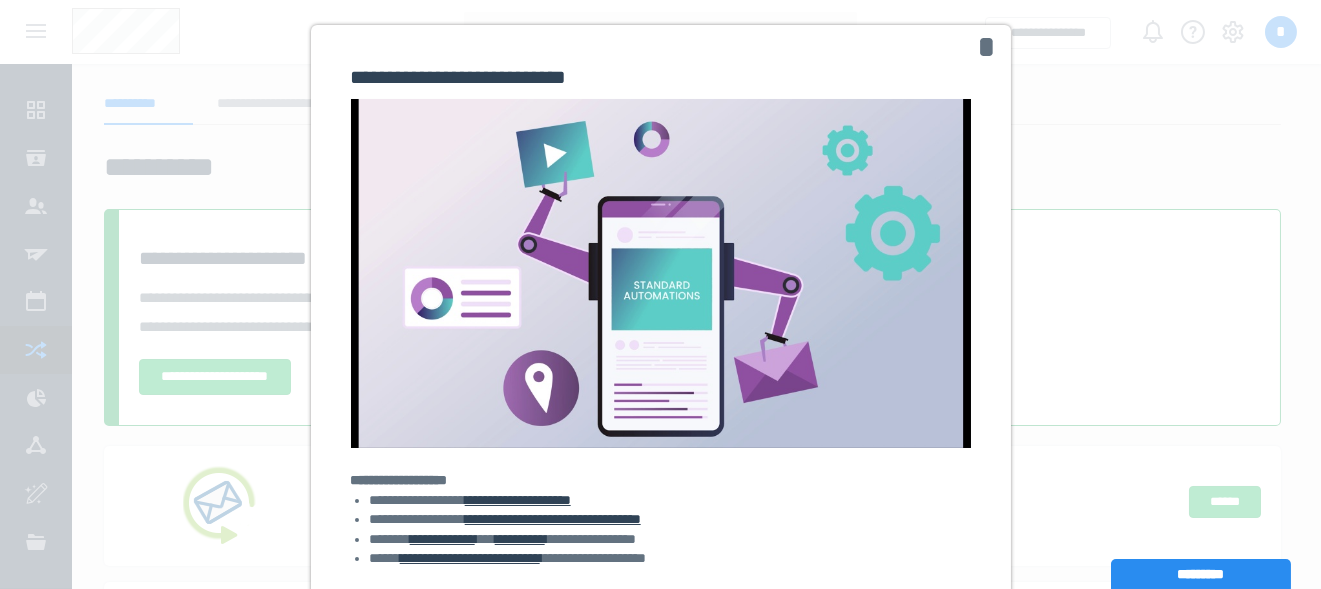 click on "*" at bounding box center (986, 47) 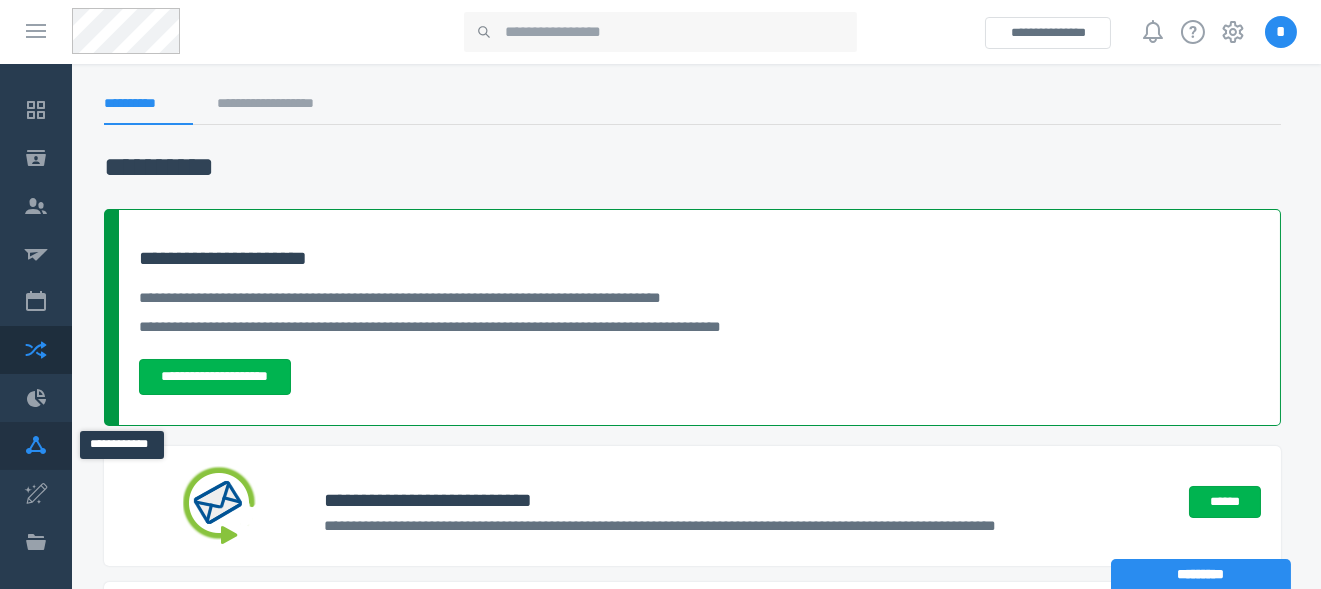 click 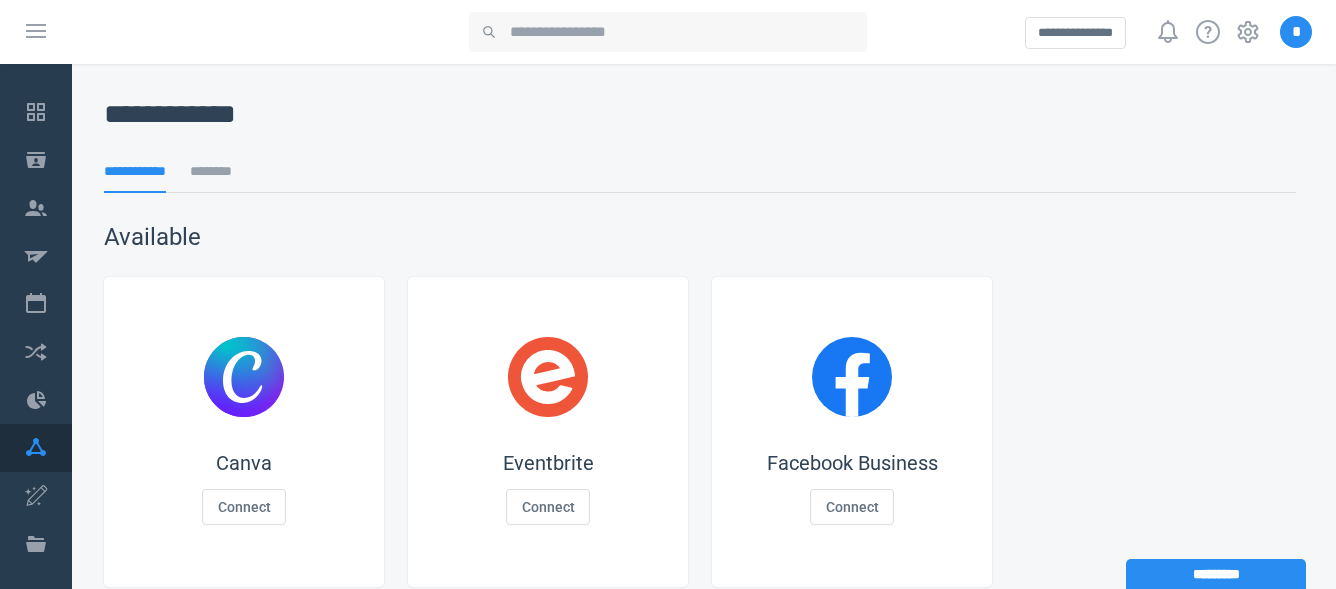 click 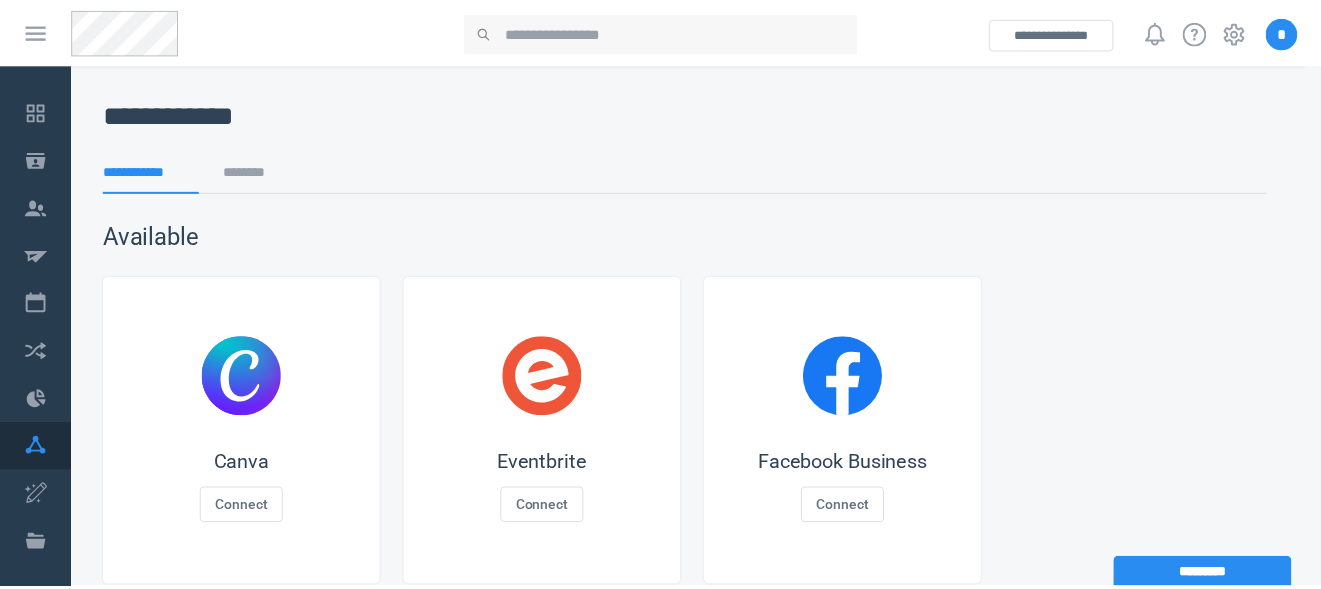 scroll, scrollTop: 0, scrollLeft: 0, axis: both 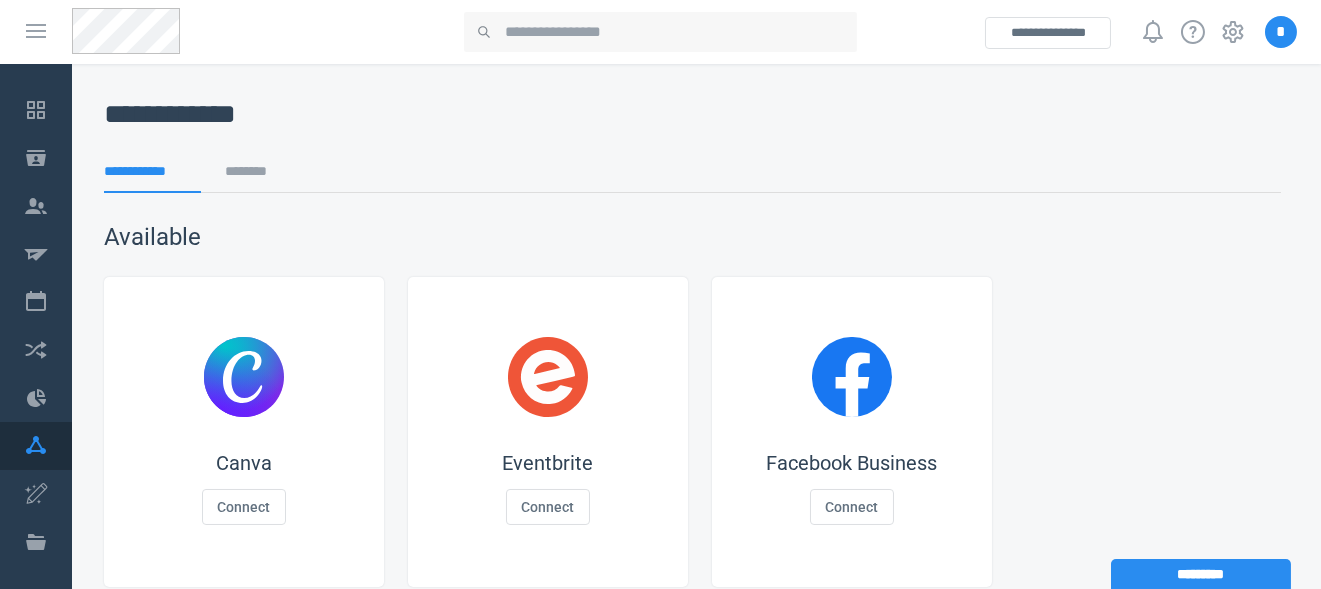 click on "**********" at bounding box center (692, 178) 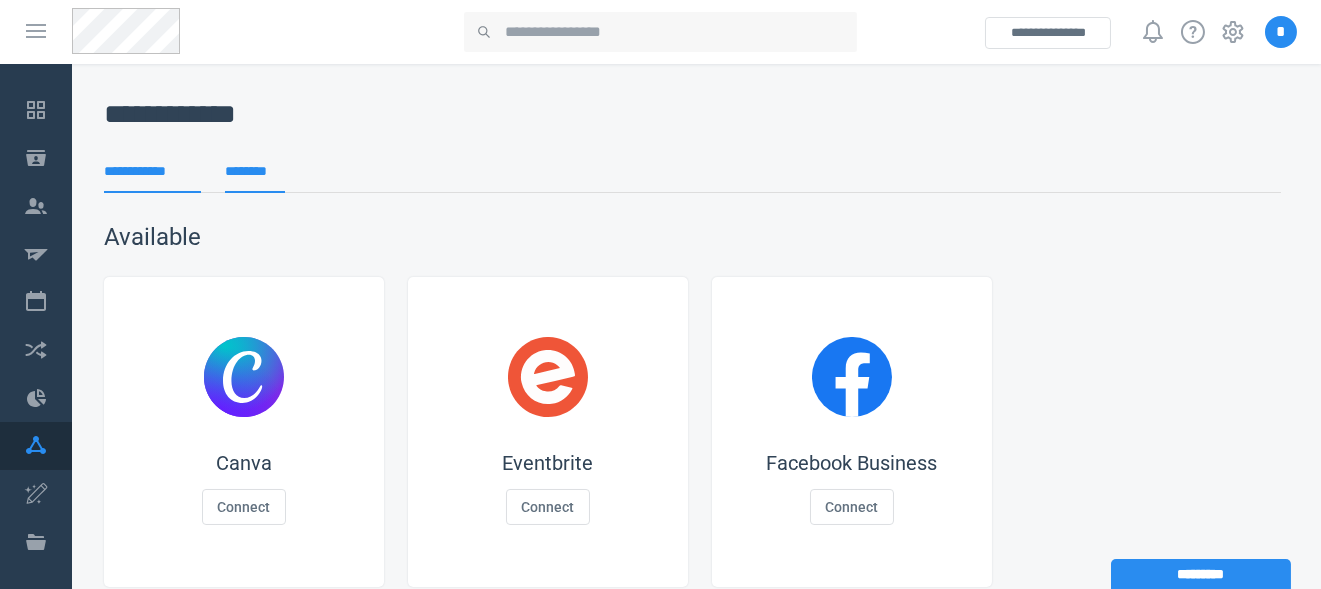 click on "********" at bounding box center (254, 178) 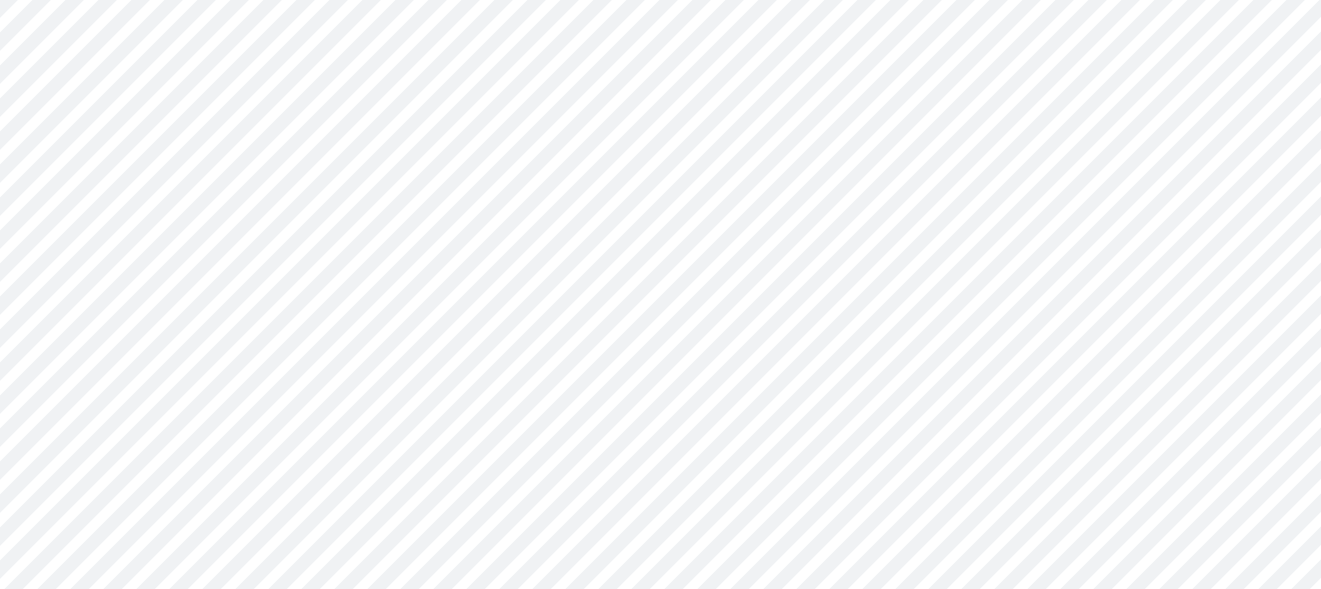 scroll, scrollTop: 297, scrollLeft: 0, axis: vertical 